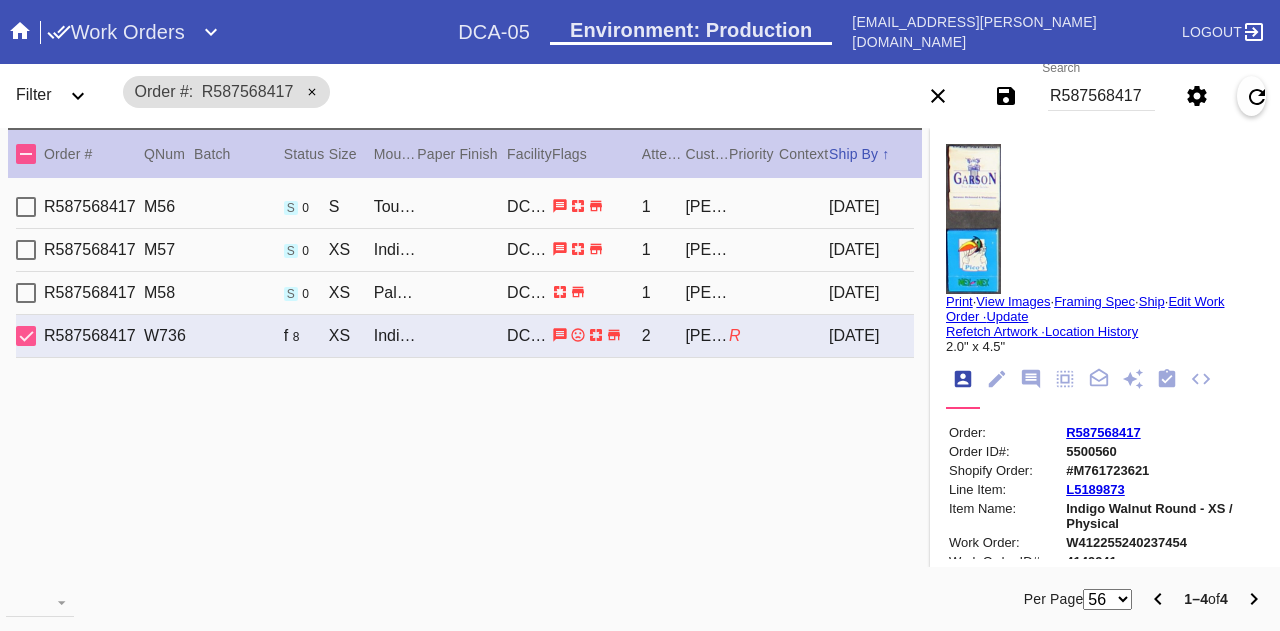 click on "Search R587568417" at bounding box center (1101, 96) 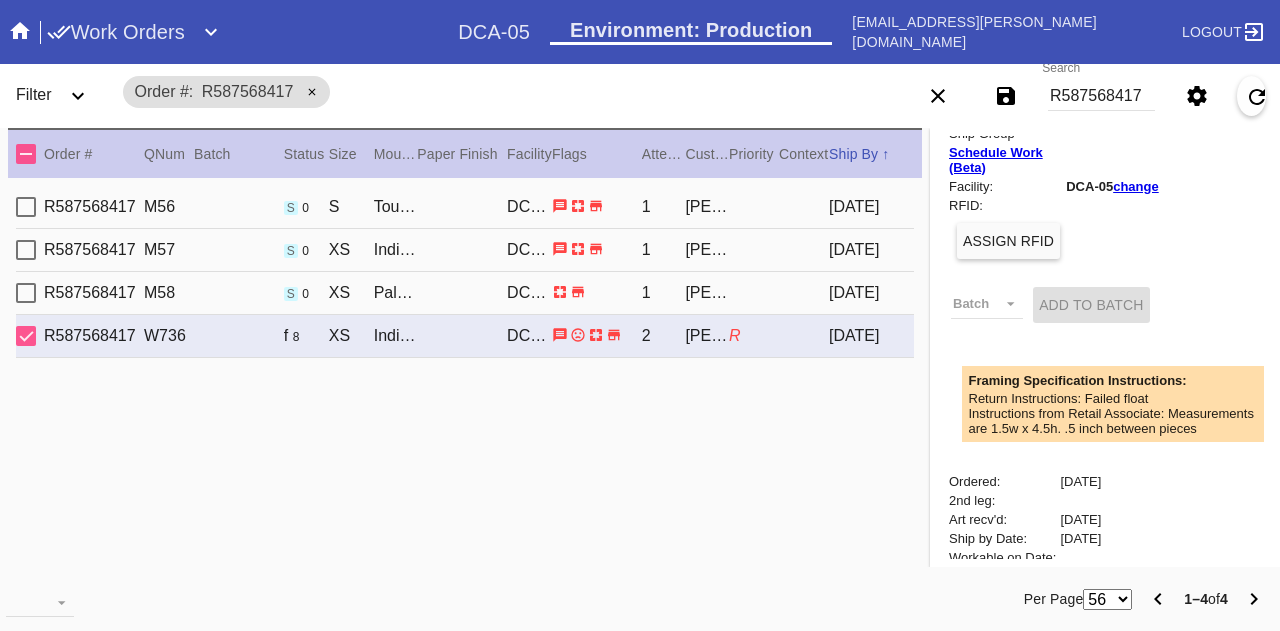 click on "R587568417" at bounding box center [1101, 96] 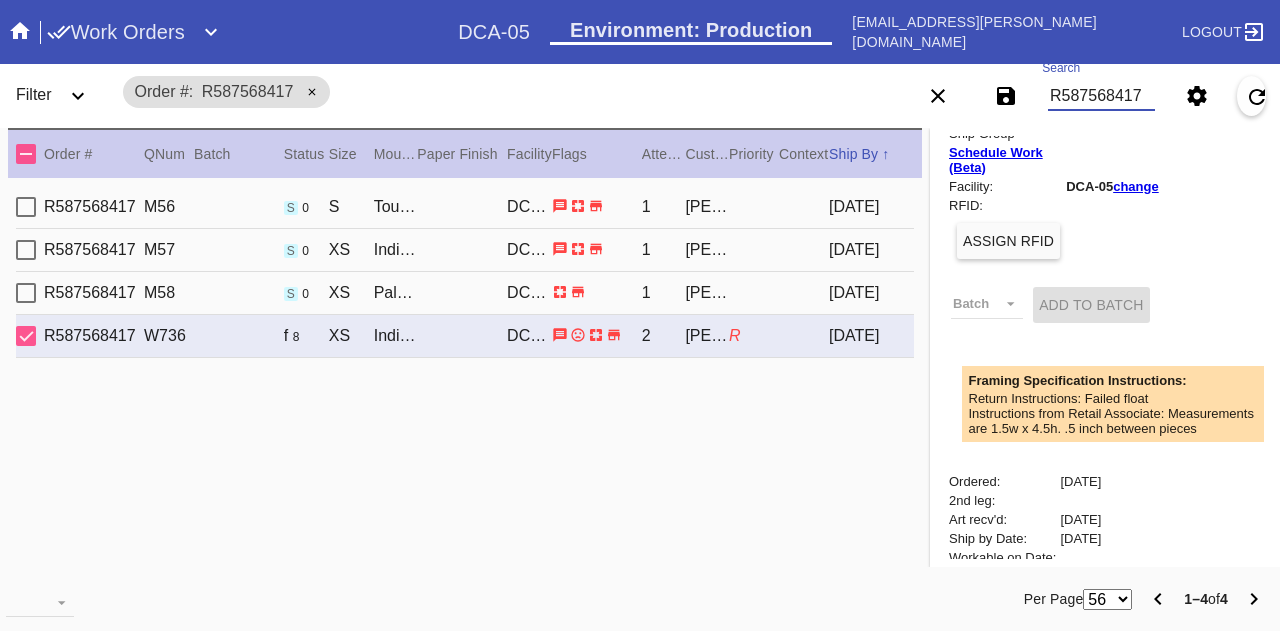 click on "R587568417" at bounding box center [1101, 96] 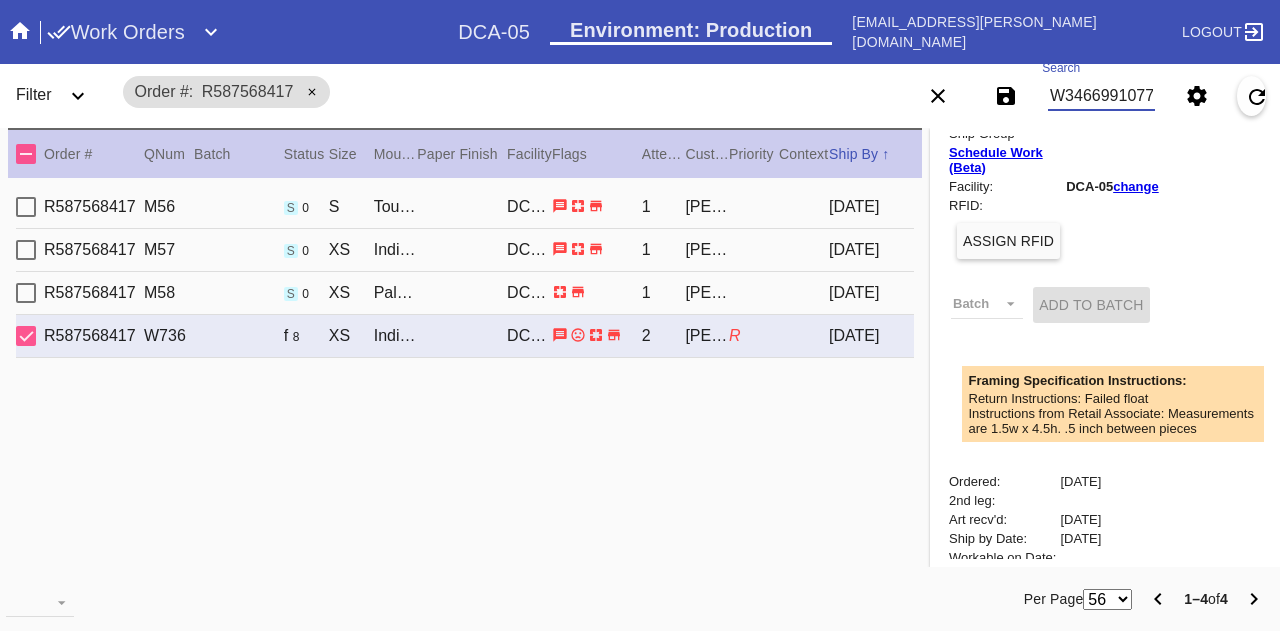 scroll, scrollTop: 0, scrollLeft: 45, axis: horizontal 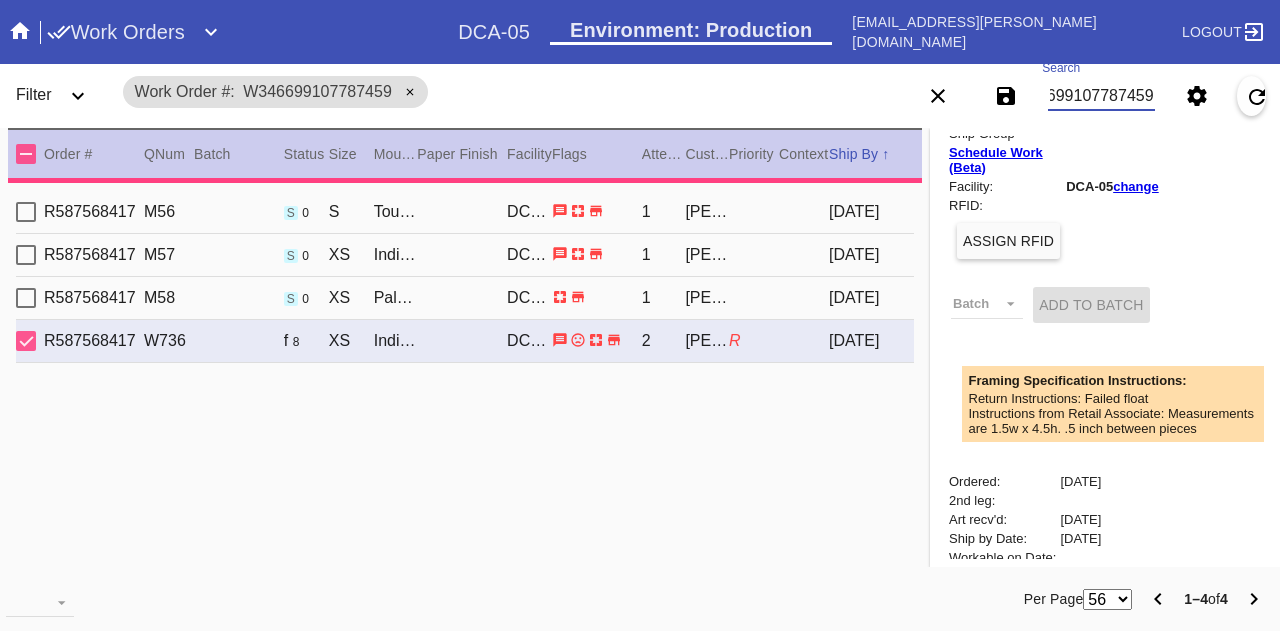 click on "W346699107787459" at bounding box center (1101, 96) 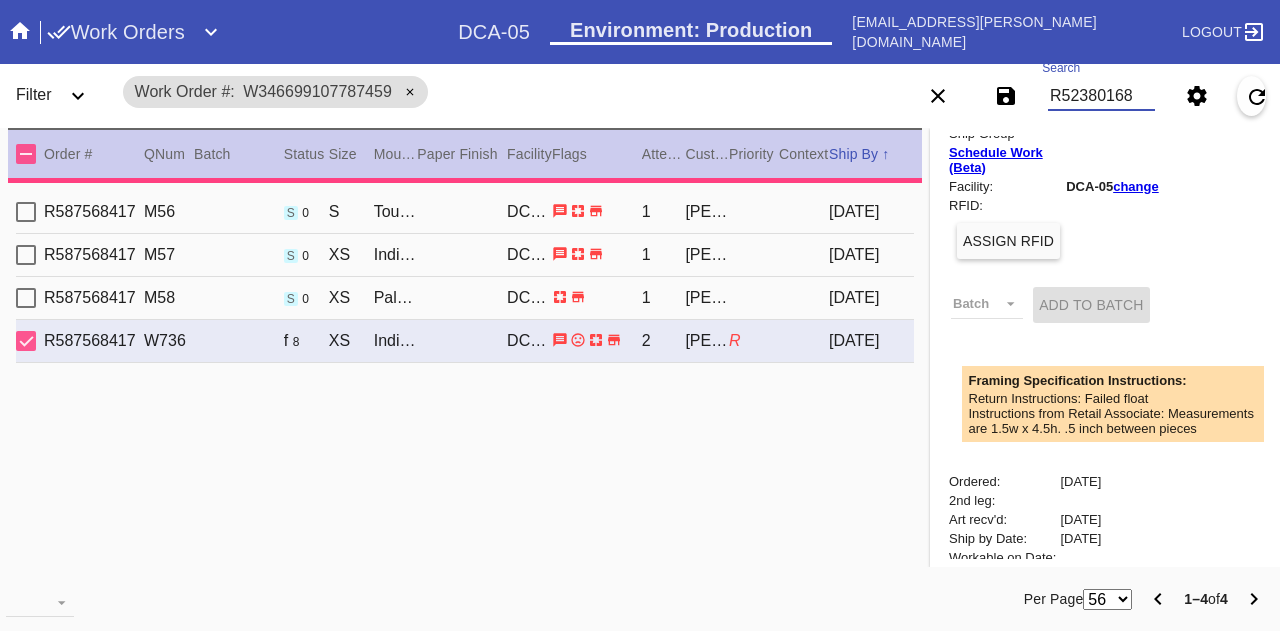 type on "R523801687" 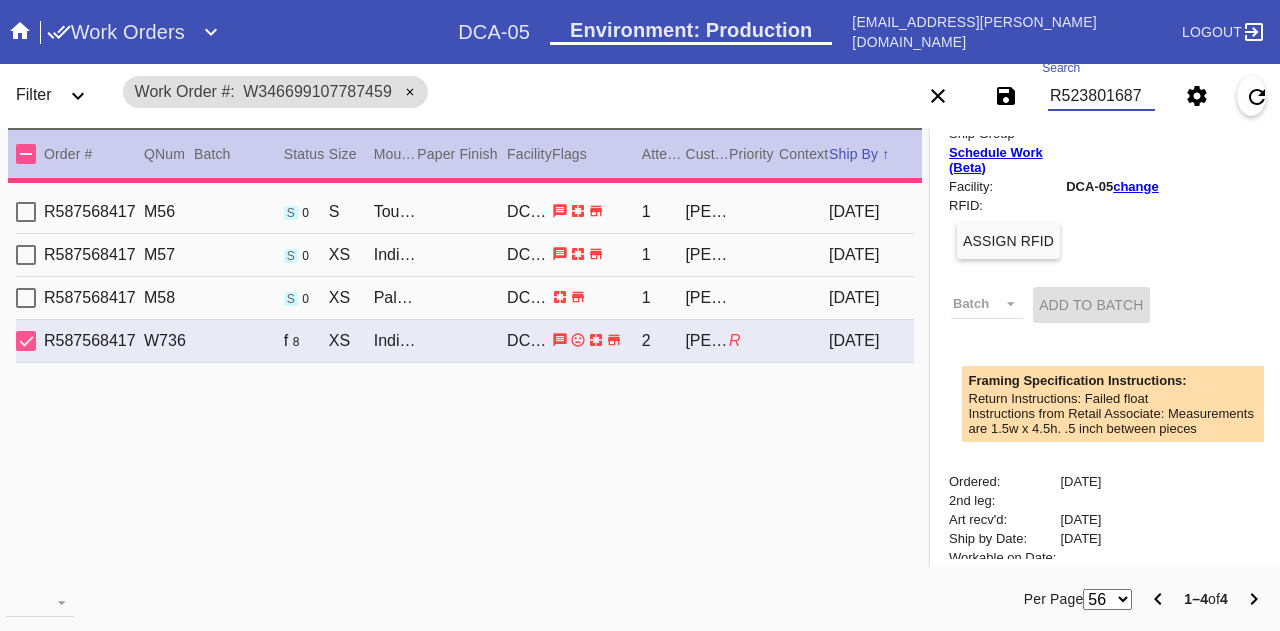 type on "2.0" 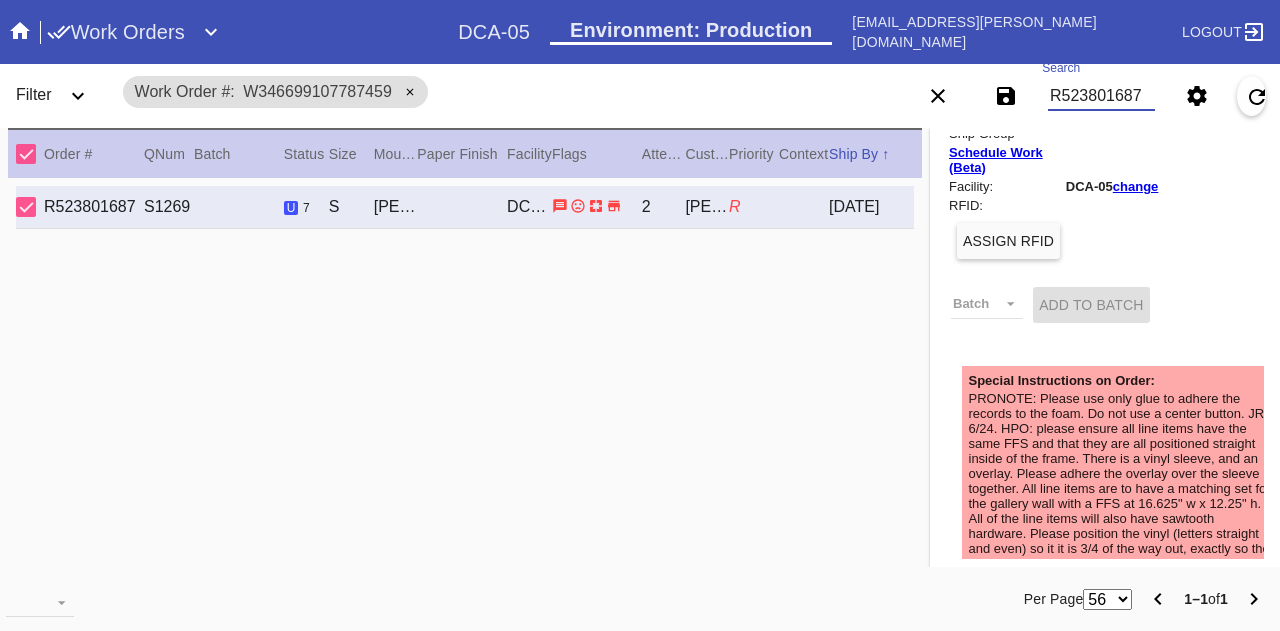 scroll, scrollTop: 470, scrollLeft: 0, axis: vertical 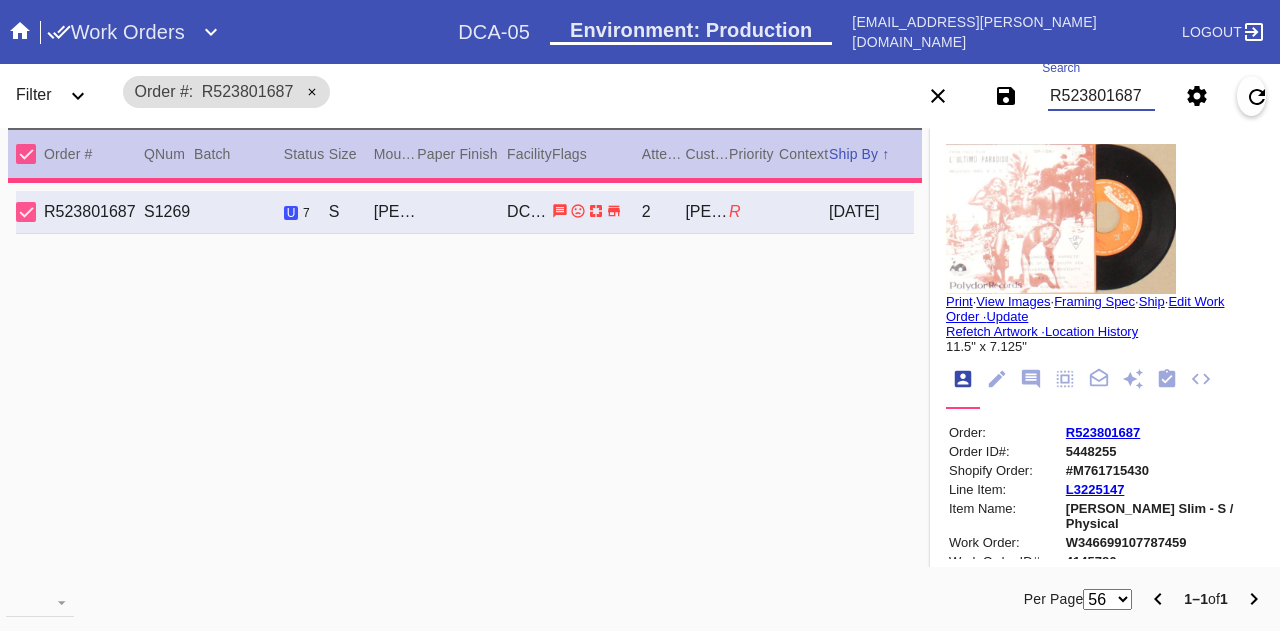 click 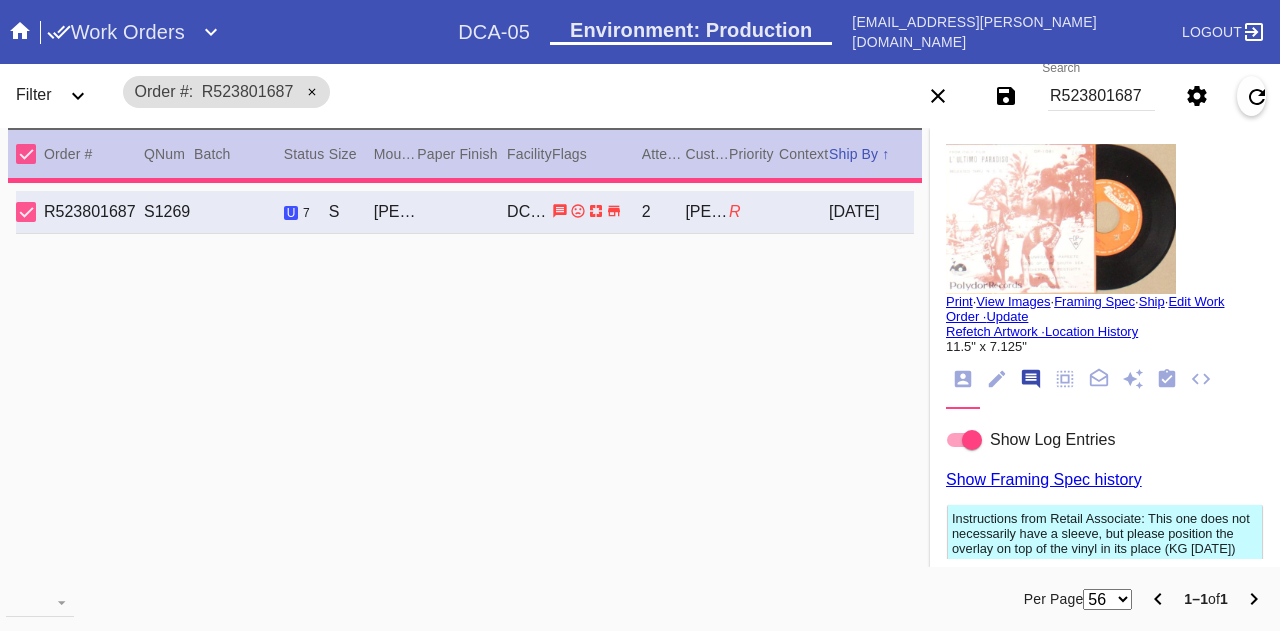 scroll, scrollTop: 122, scrollLeft: 0, axis: vertical 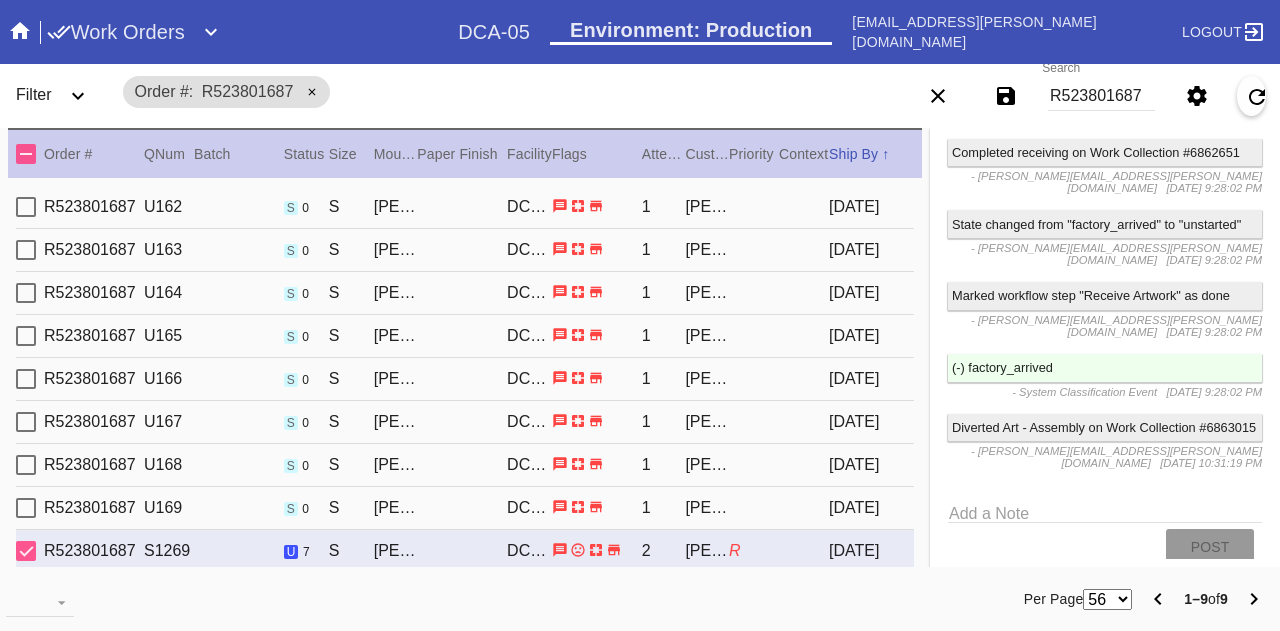 click on "Diverted Art - Assembly on Work Collection #6863015" at bounding box center (1105, 428) 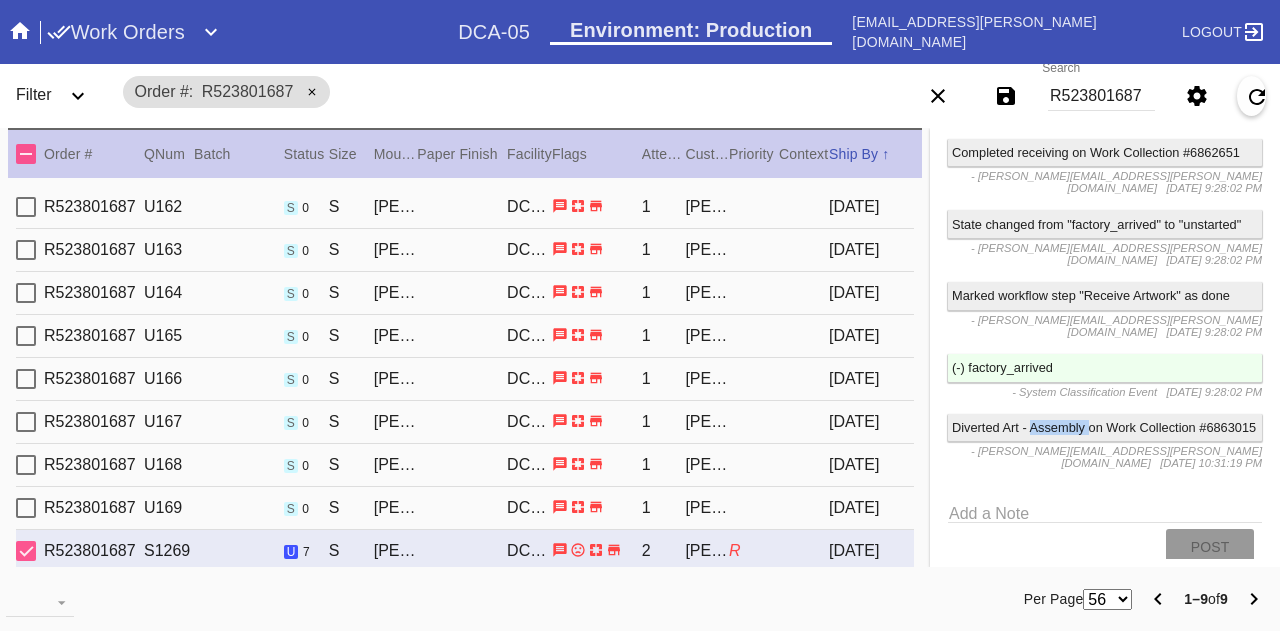 click on "Diverted Art - Assembly on Work Collection #6863015" at bounding box center (1105, 428) 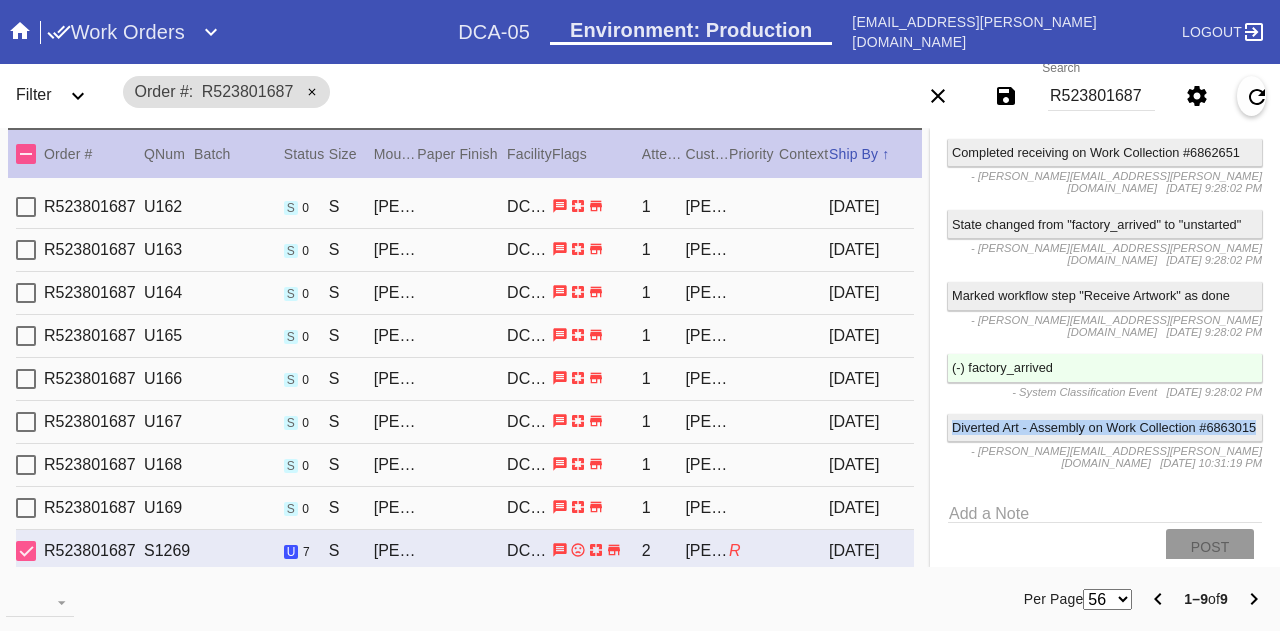 click on "Diverted Art - Assembly on Work Collection #6863015" at bounding box center (1105, 428) 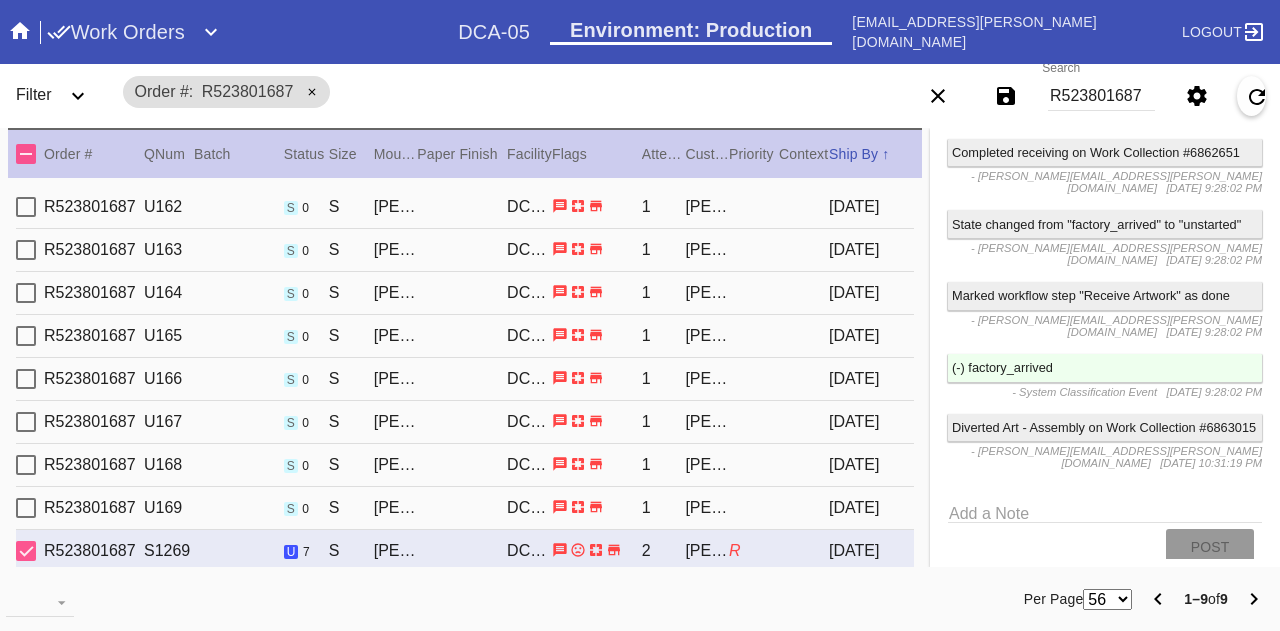 click on "Diverted Art - Assembly on Work Collection #6863015" at bounding box center (1105, 428) 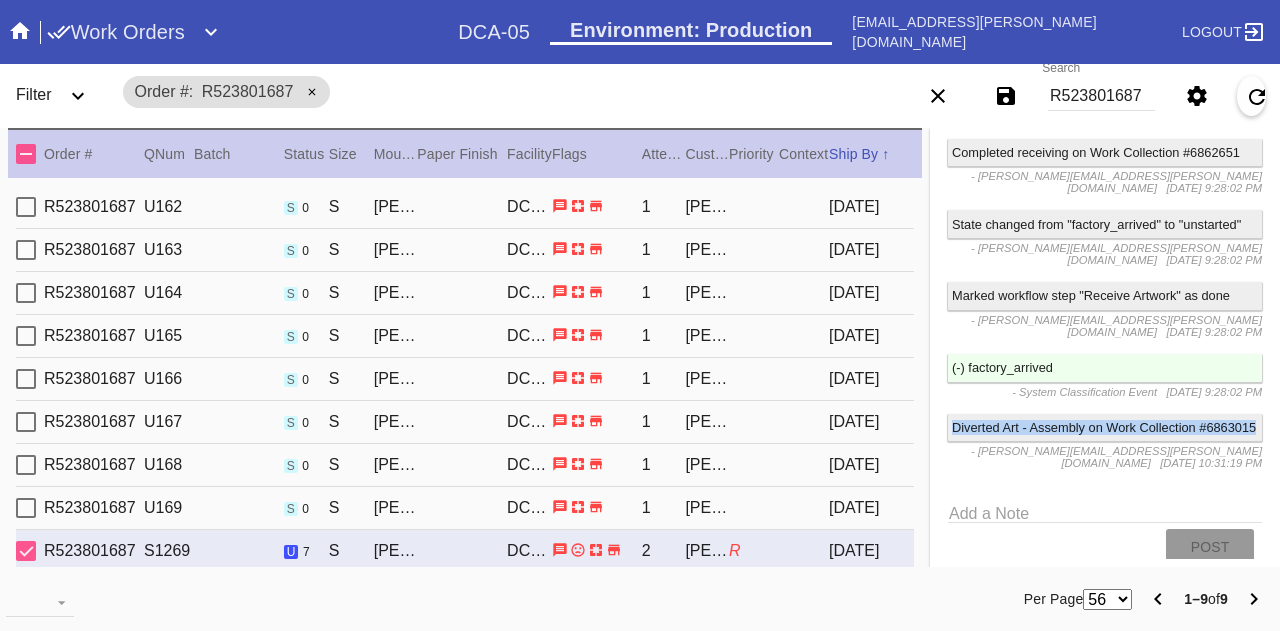 click on "Diverted Art - Assembly on Work Collection #6863015" at bounding box center (1105, 428) 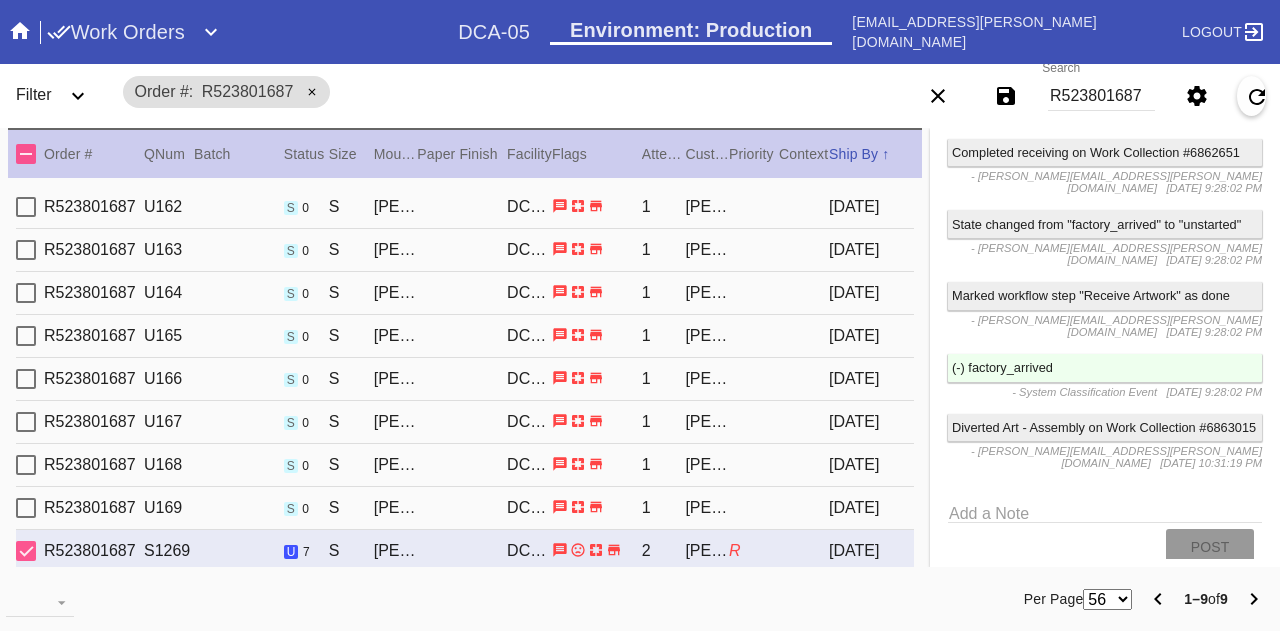 click on "Diverted Art - Assembly on Work Collection #6863015
- [PERSON_NAME][EMAIL_ADDRESS][PERSON_NAME][DOMAIN_NAME]
[DATE] 10:31:19 PM" at bounding box center [1105, 446] 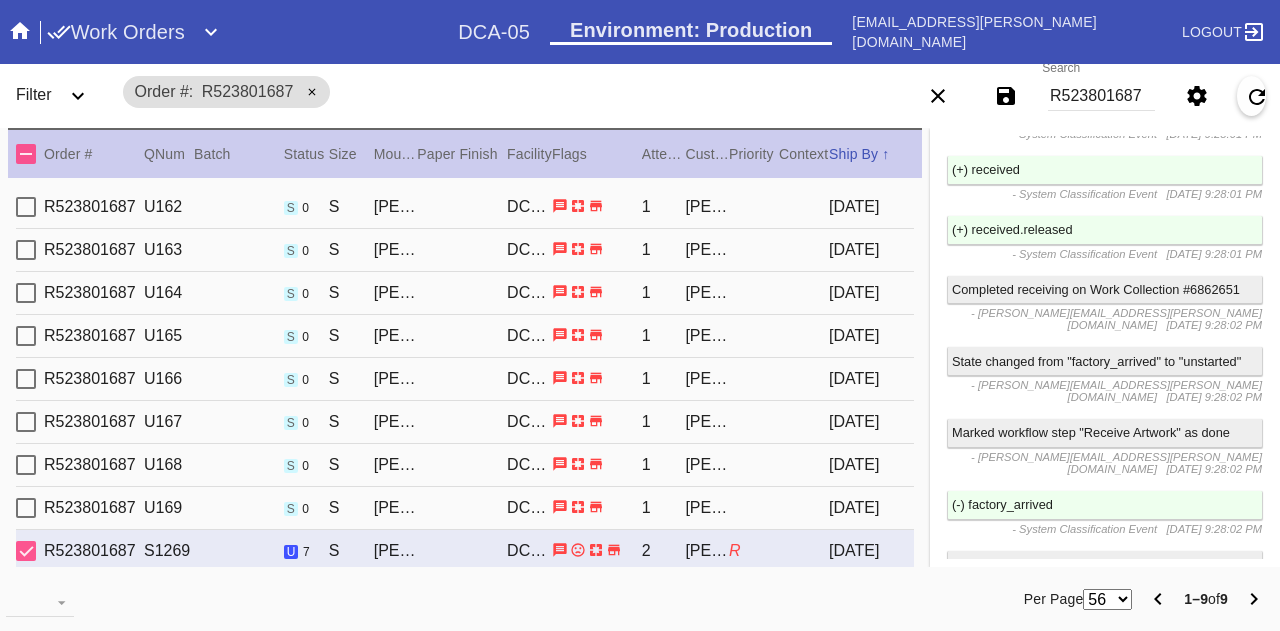 scroll, scrollTop: 2646, scrollLeft: 0, axis: vertical 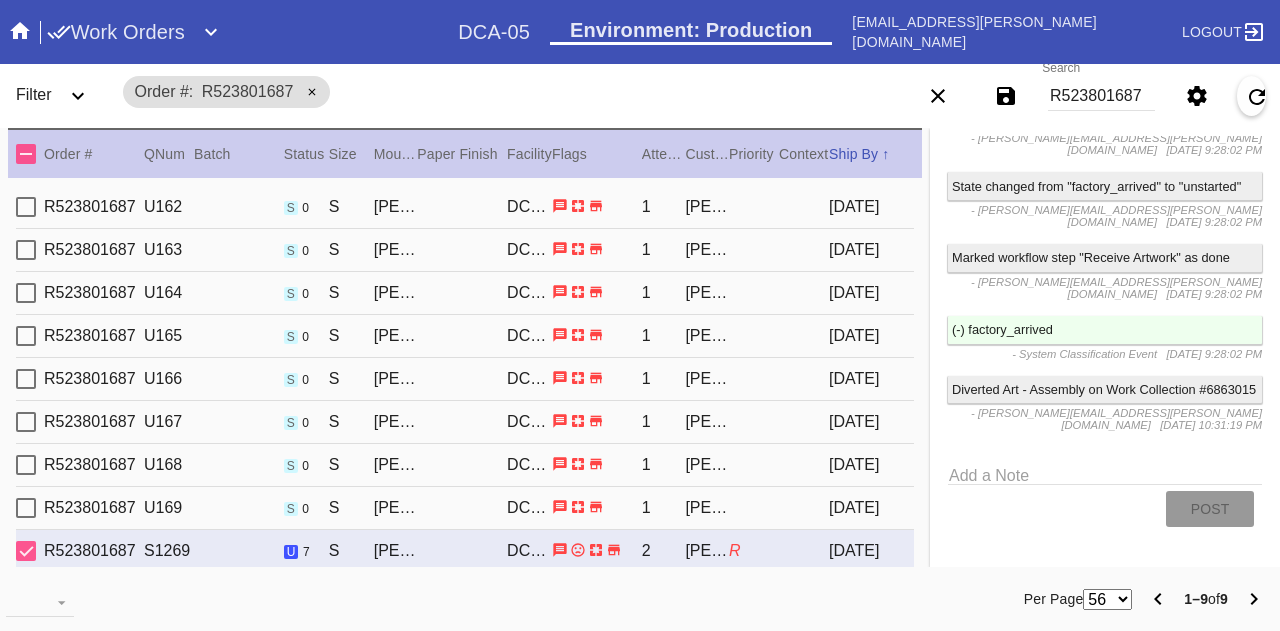 click on "R523801687" at bounding box center [1101, 96] 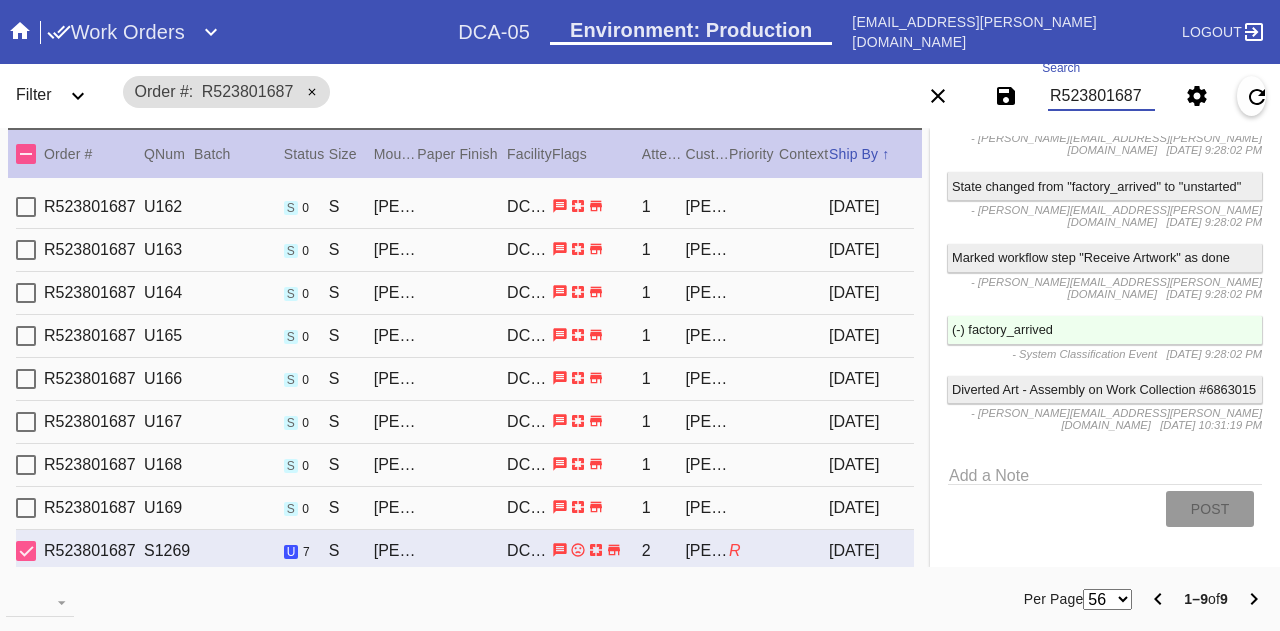 click on "R523801687" at bounding box center [1101, 96] 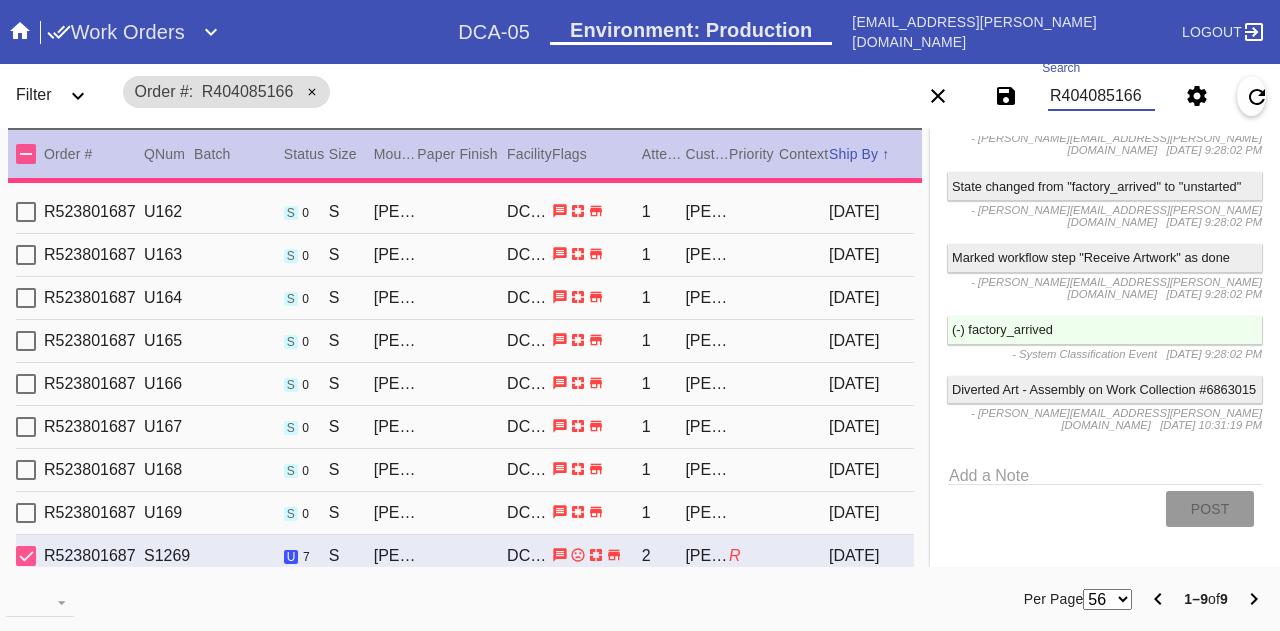 scroll, scrollTop: 0, scrollLeft: 0, axis: both 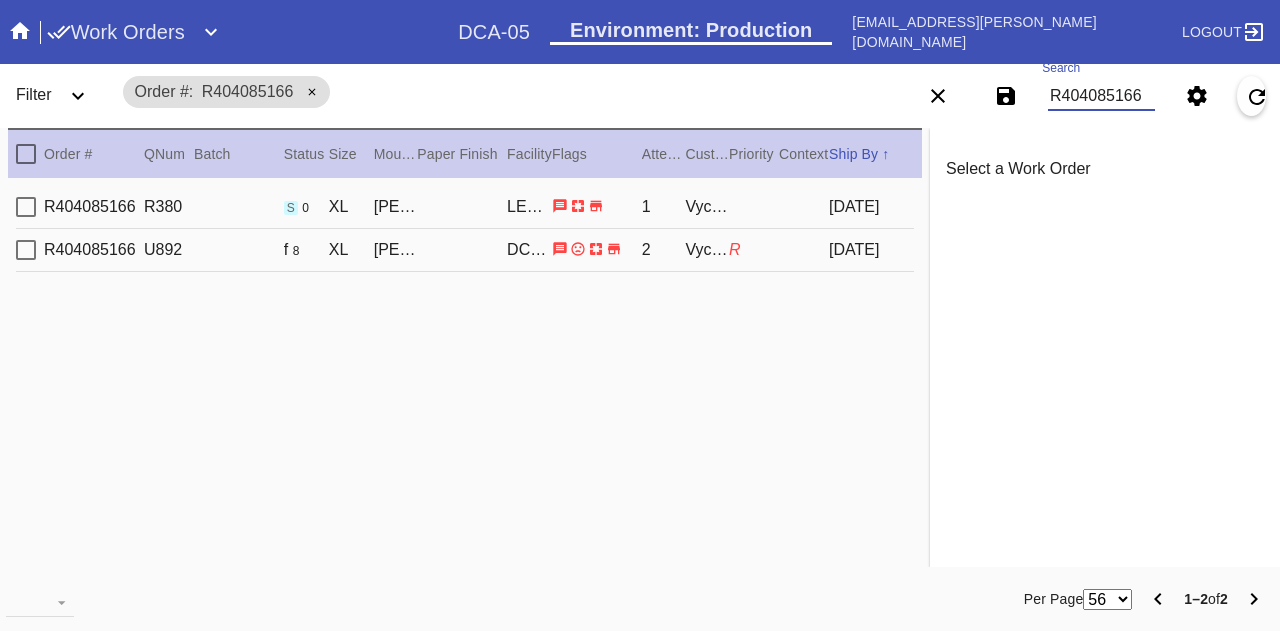 type on "R404085166" 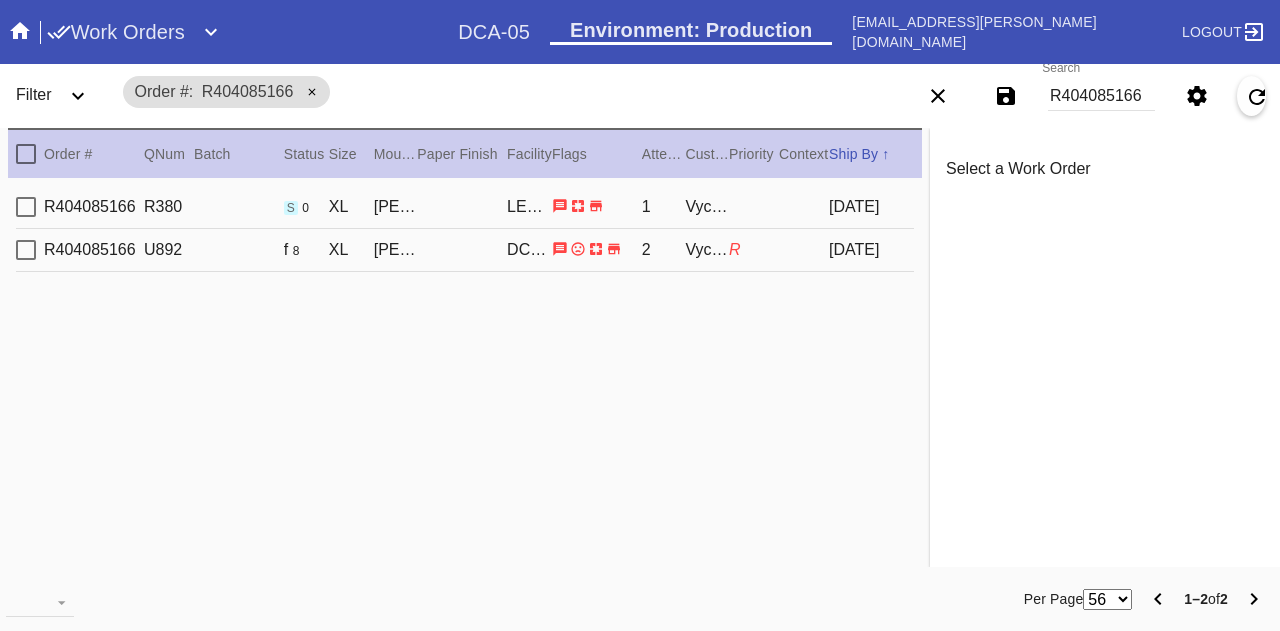 click on "R404085166 R380 s   0 XL [PERSON_NAME] / [PERSON_NAME]-01 1 Vyczie Dorado
[DATE]" at bounding box center (465, 207) 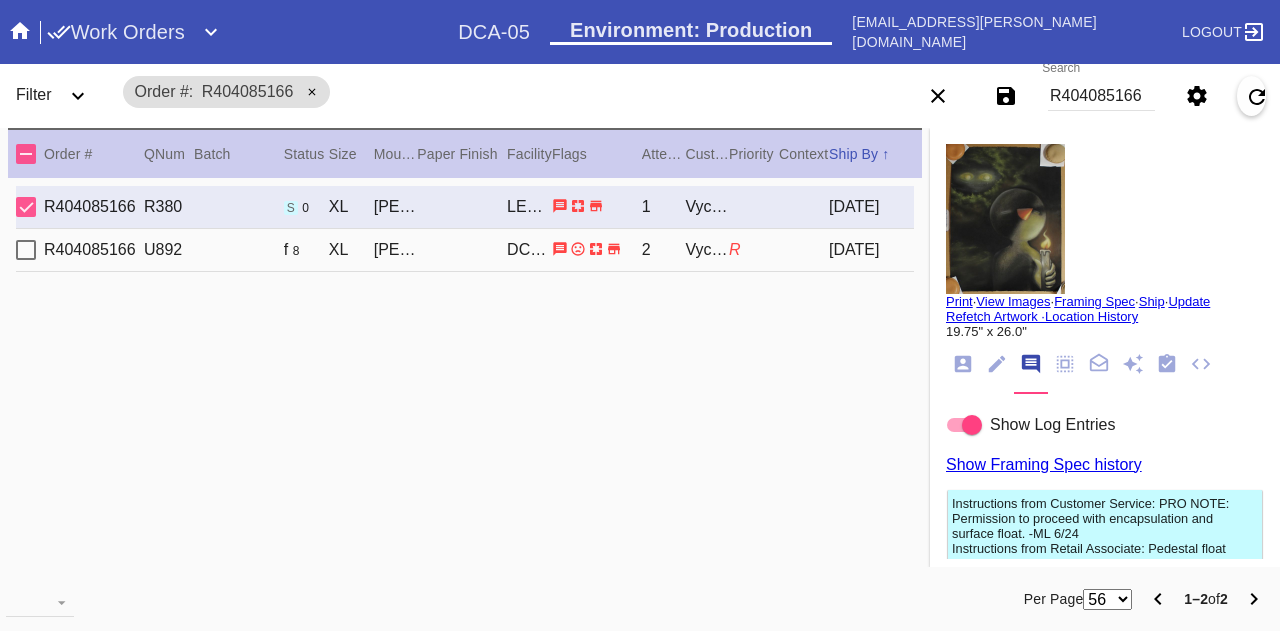 click on "R404085166" at bounding box center (1101, 96) 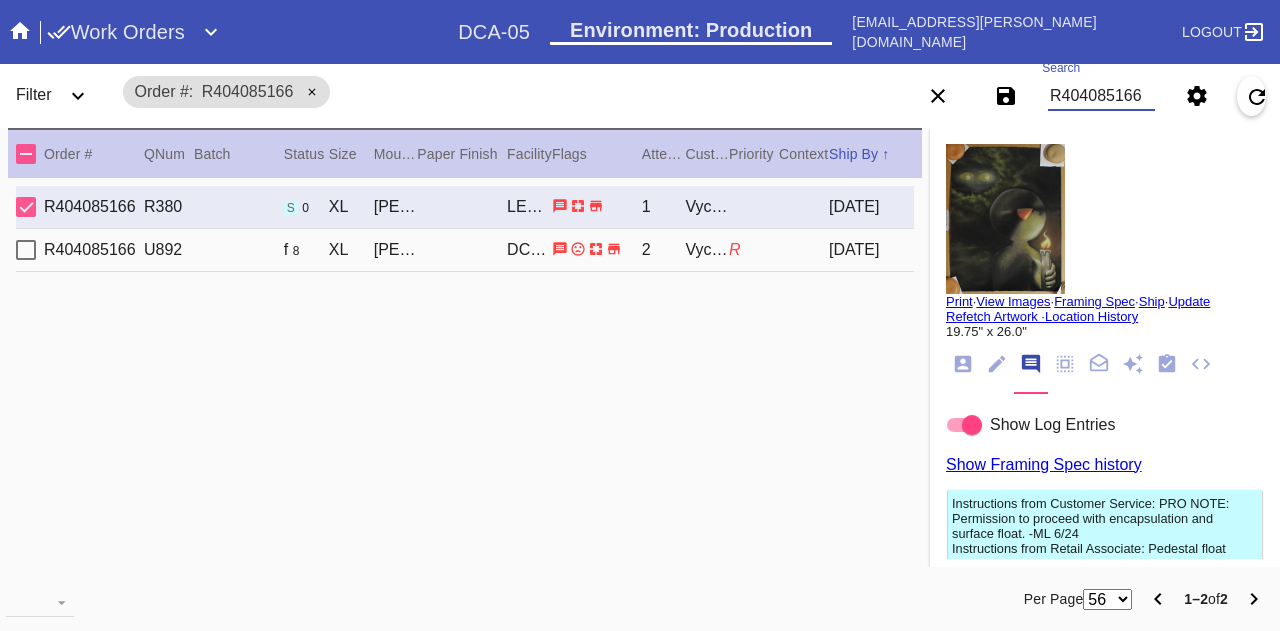 click on "R404085166" at bounding box center (1101, 96) 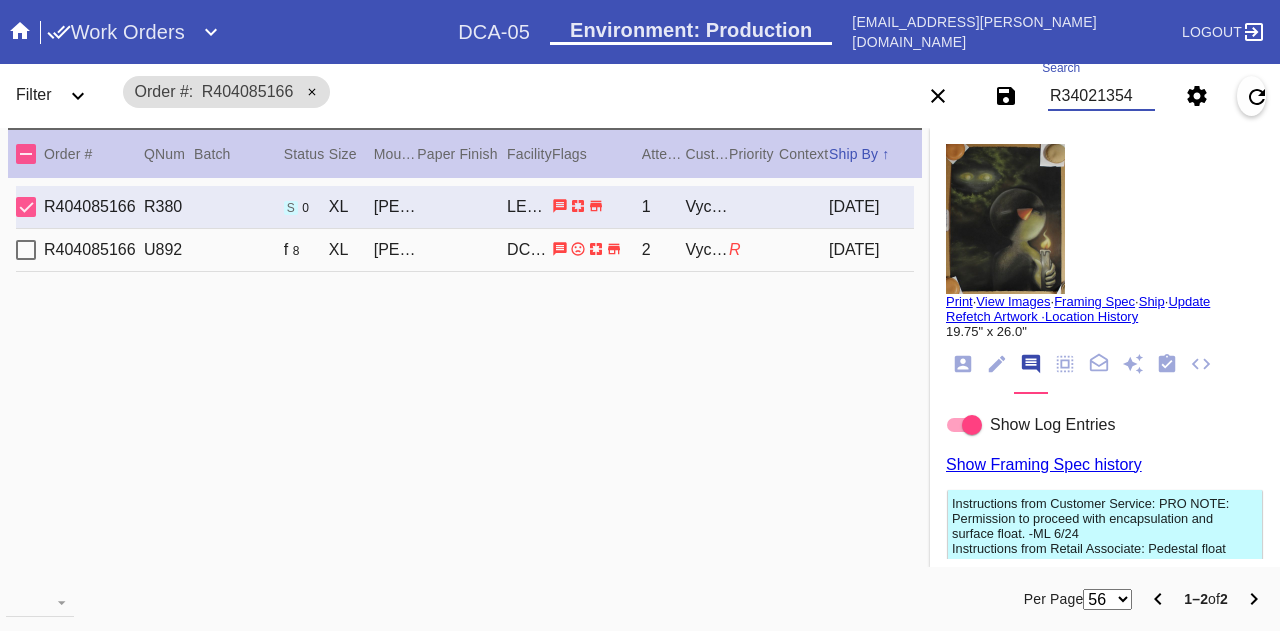 type on "R340213541" 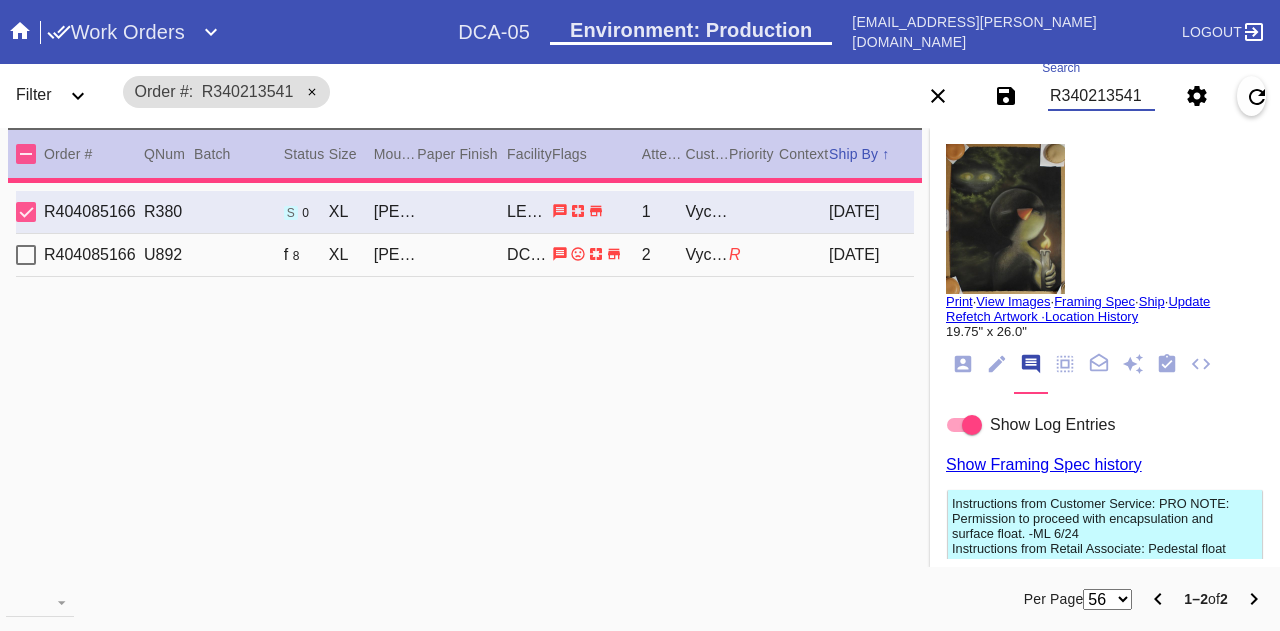 type 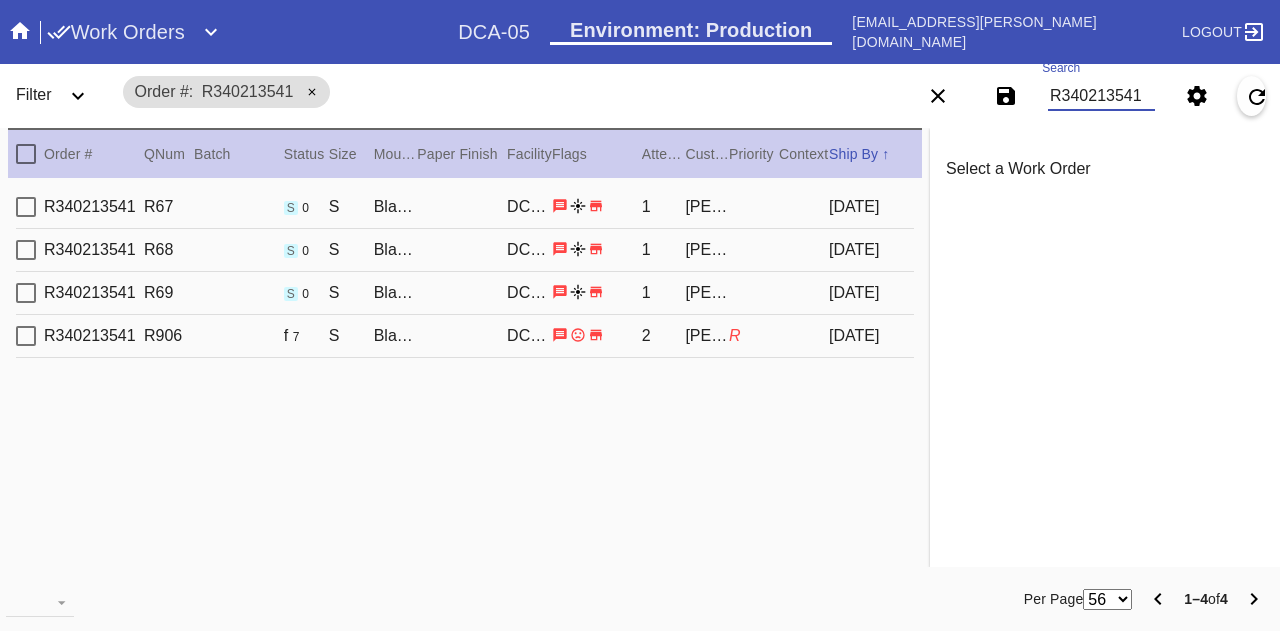 type on "R340213541" 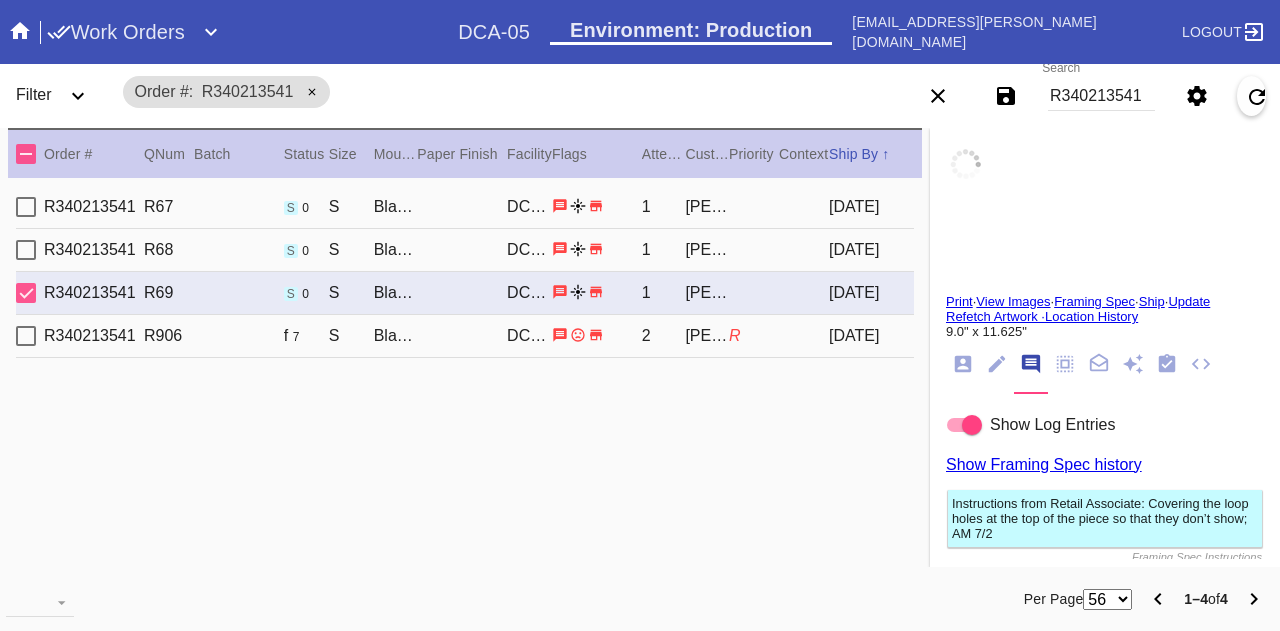 type on "Me, [PERSON_NAME], [PERSON_NAME] & [PERSON_NAME]" 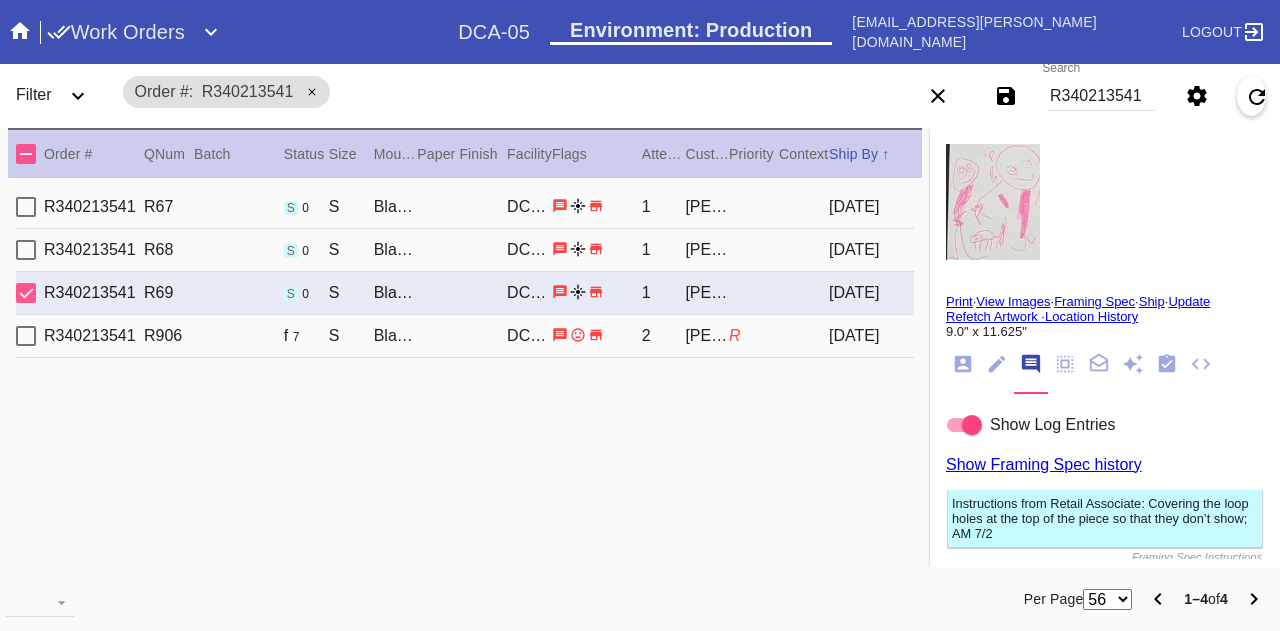 type on "8.75" 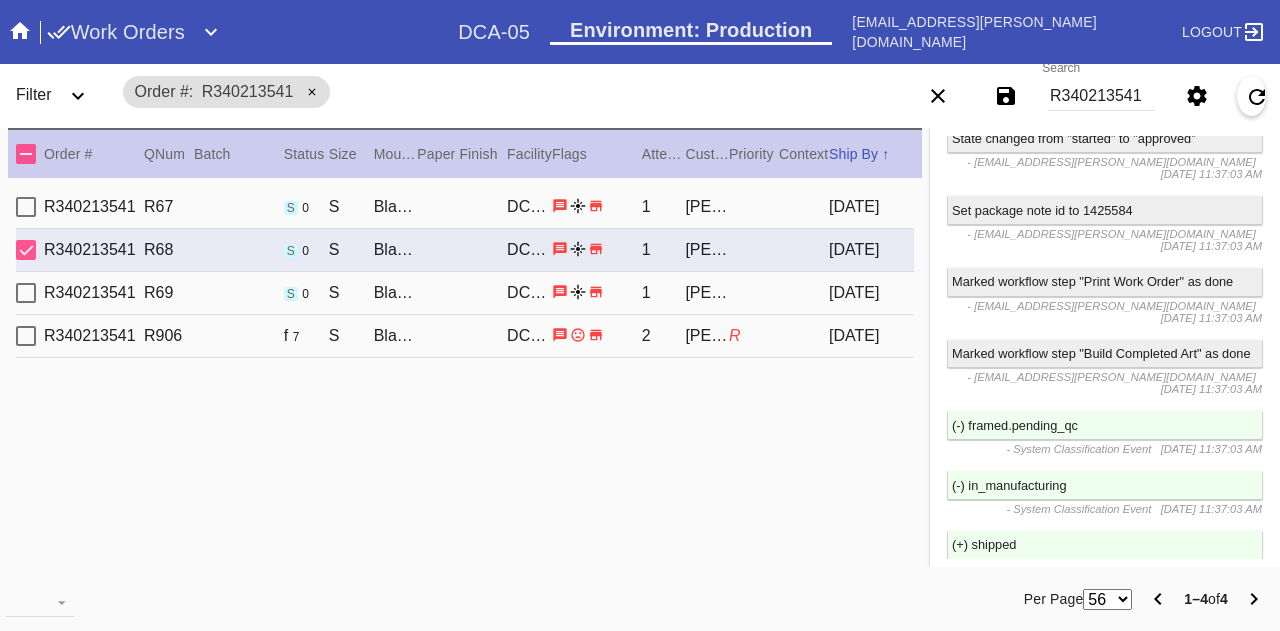scroll, scrollTop: 3920, scrollLeft: 0, axis: vertical 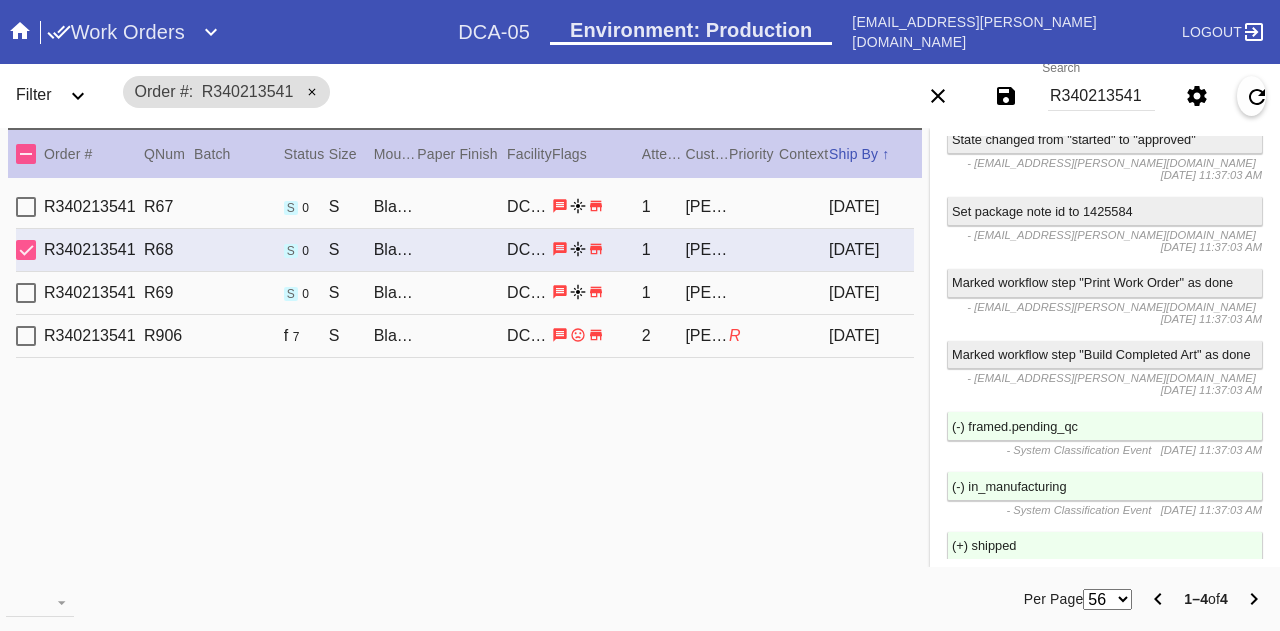 click on "R340213541" at bounding box center [1101, 96] 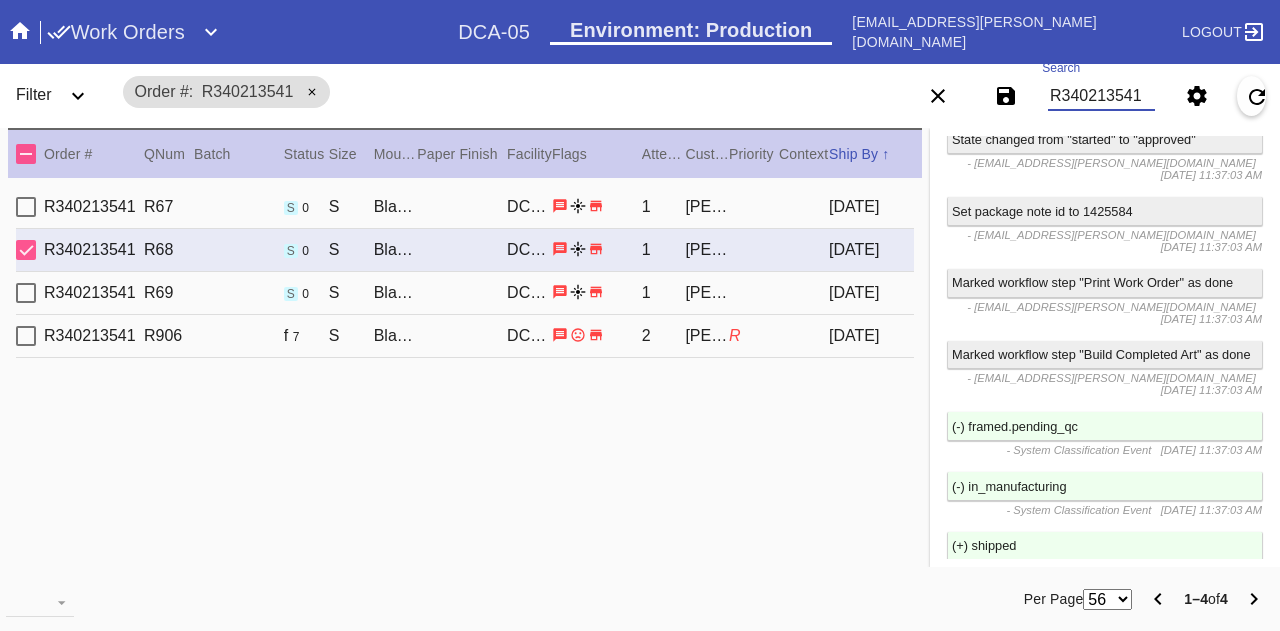 click on "R340213541" at bounding box center (1101, 96) 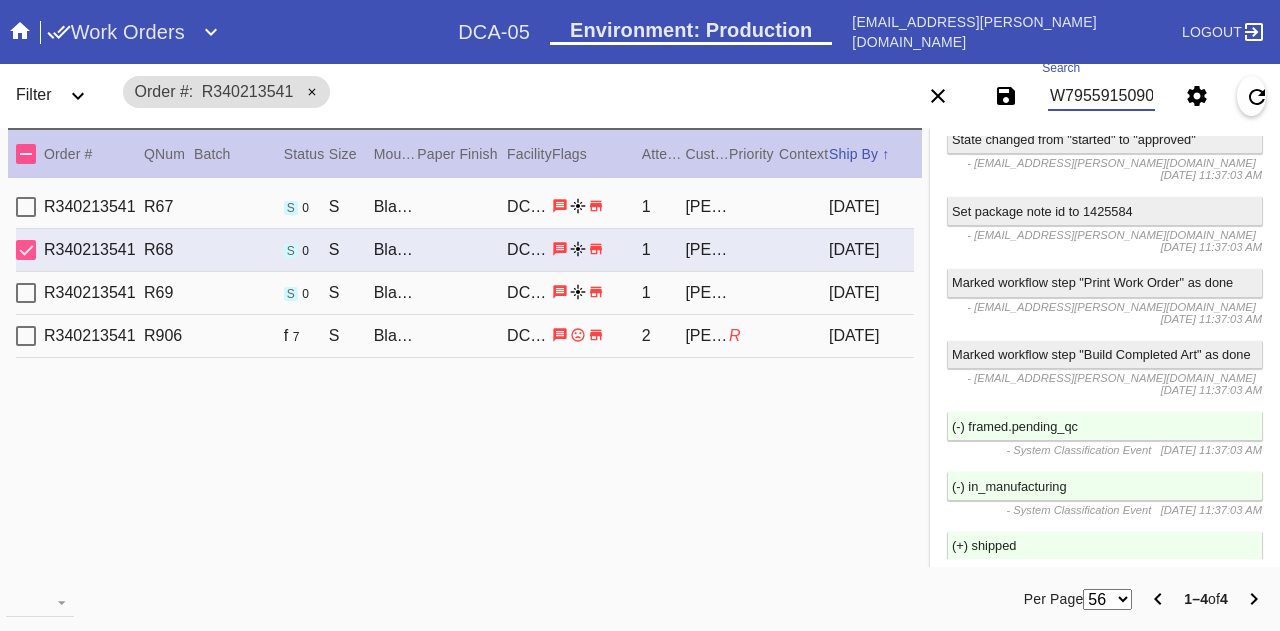 type on "W795591509058347" 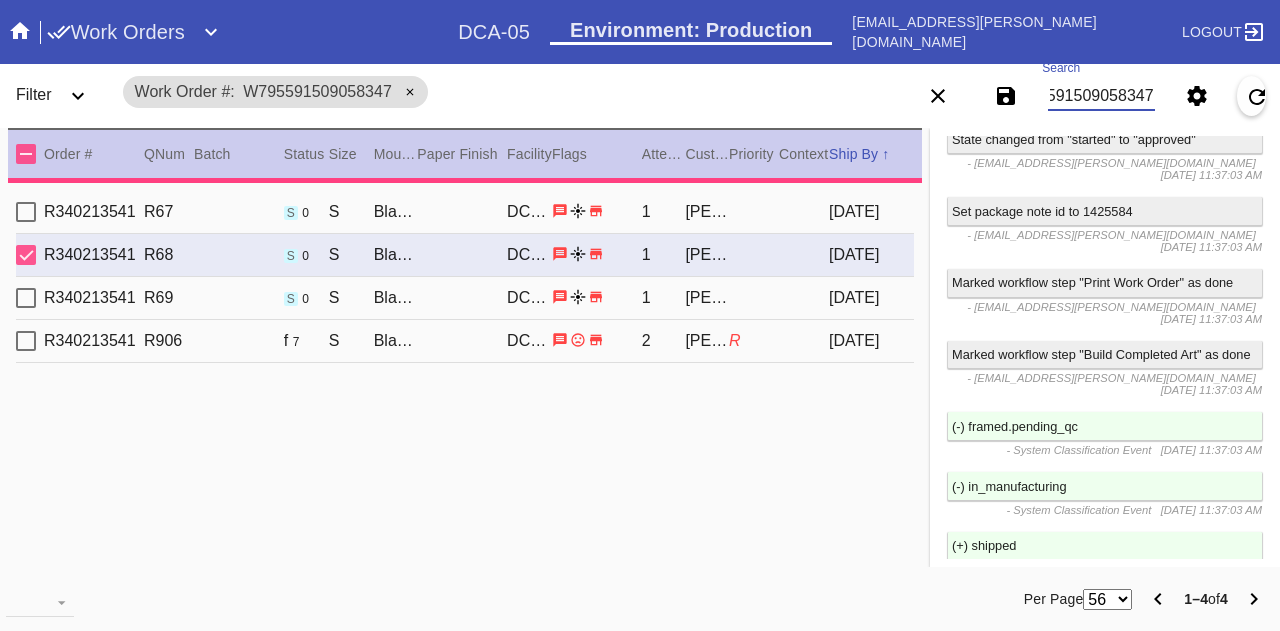 type on "2.125" 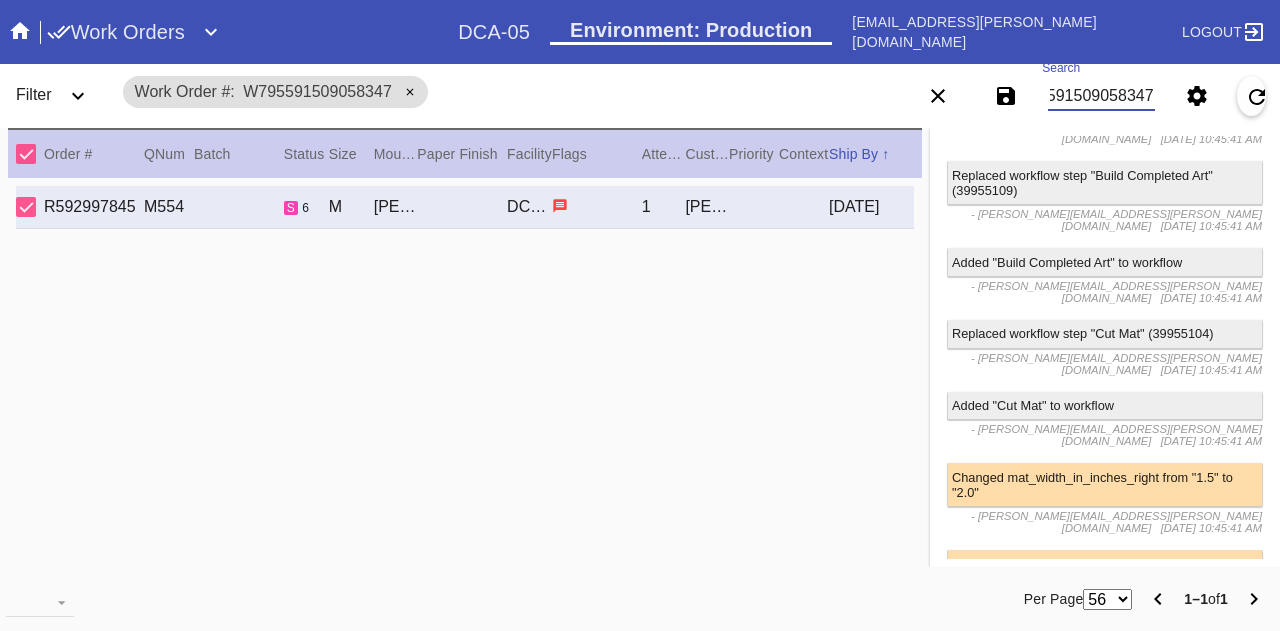 scroll, scrollTop: 11563, scrollLeft: 0, axis: vertical 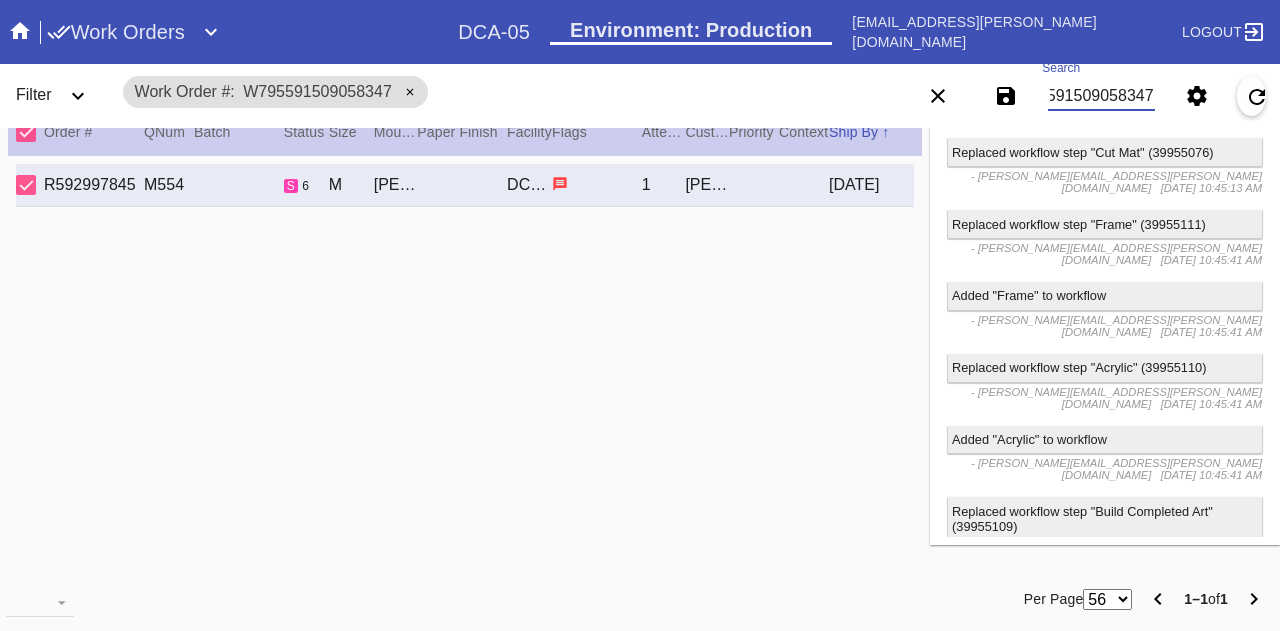 type on "W795591509058347" 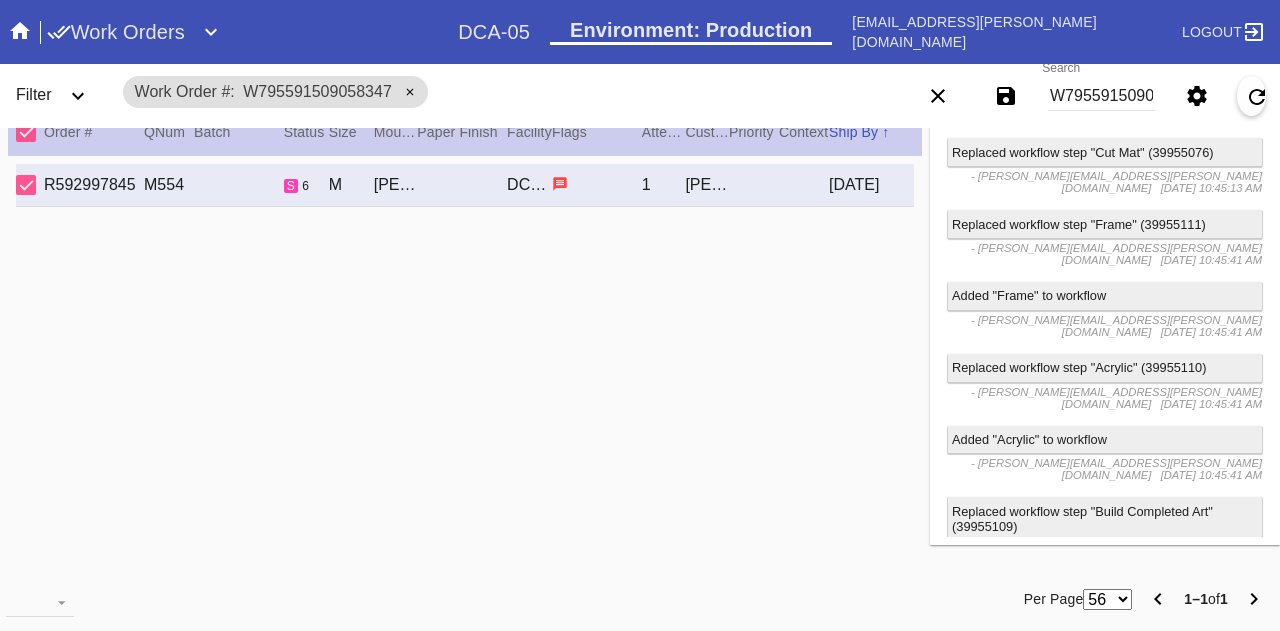 scroll, scrollTop: 18, scrollLeft: 0, axis: vertical 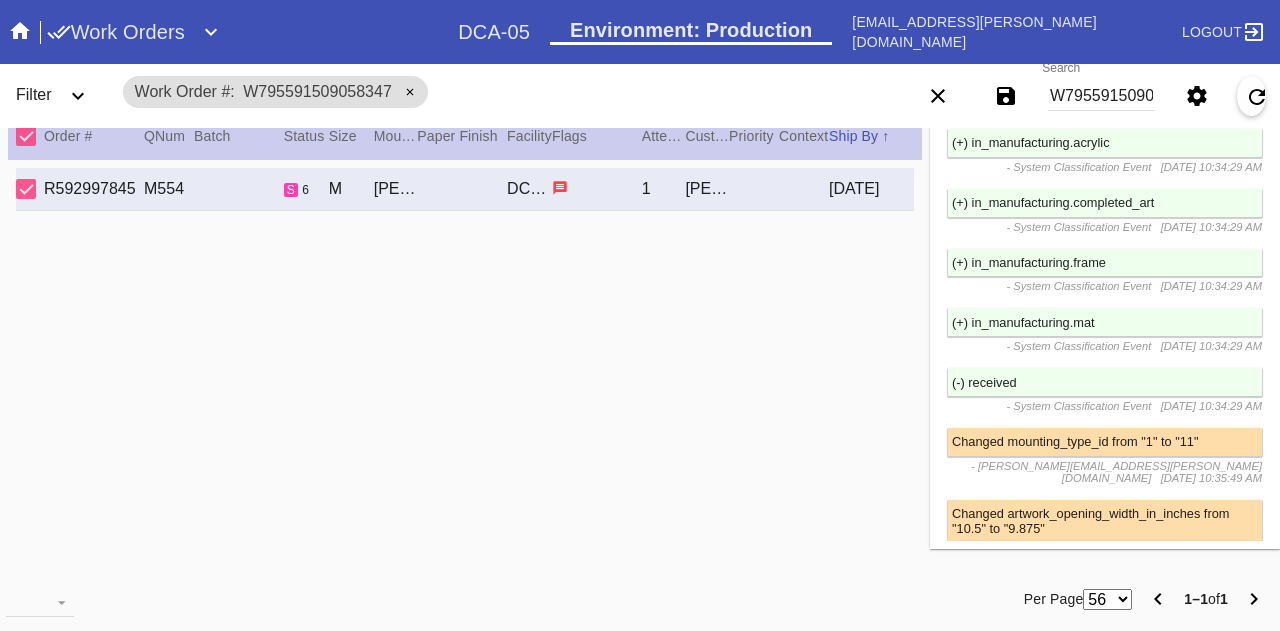 click on "R592997845 M554 s   6 [PERSON_NAME] / White Art with Black Core DCA-05 1 [PERSON_NAME]
[DATE]" at bounding box center [465, 365] 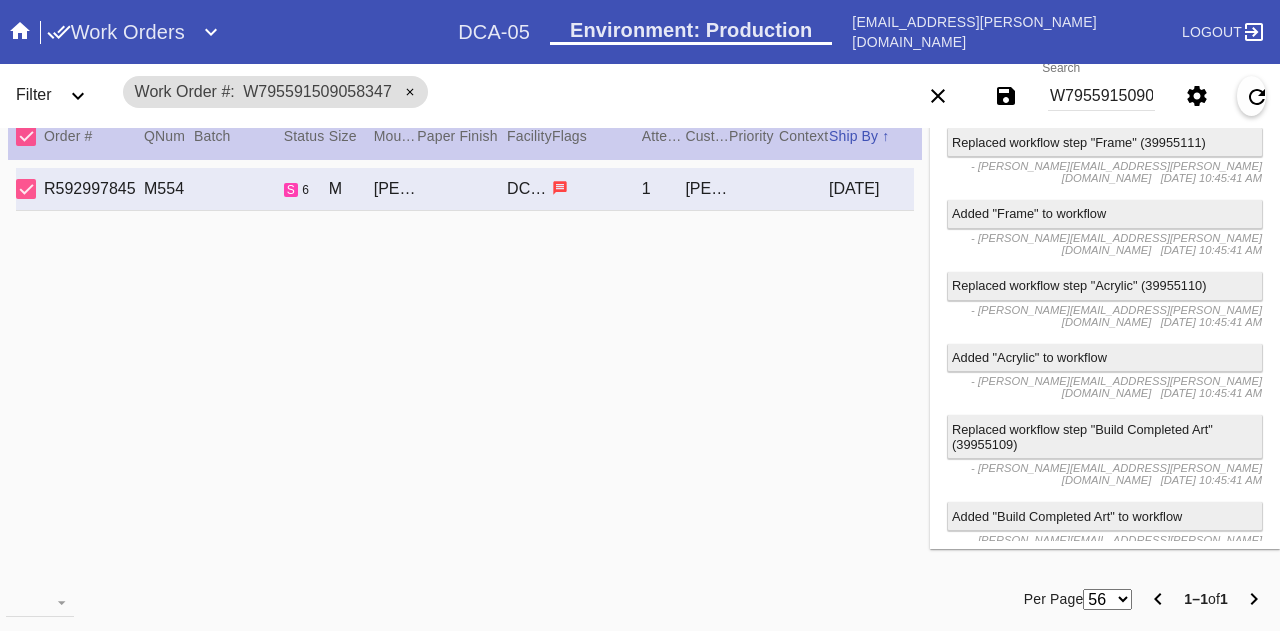 scroll, scrollTop: 11563, scrollLeft: 0, axis: vertical 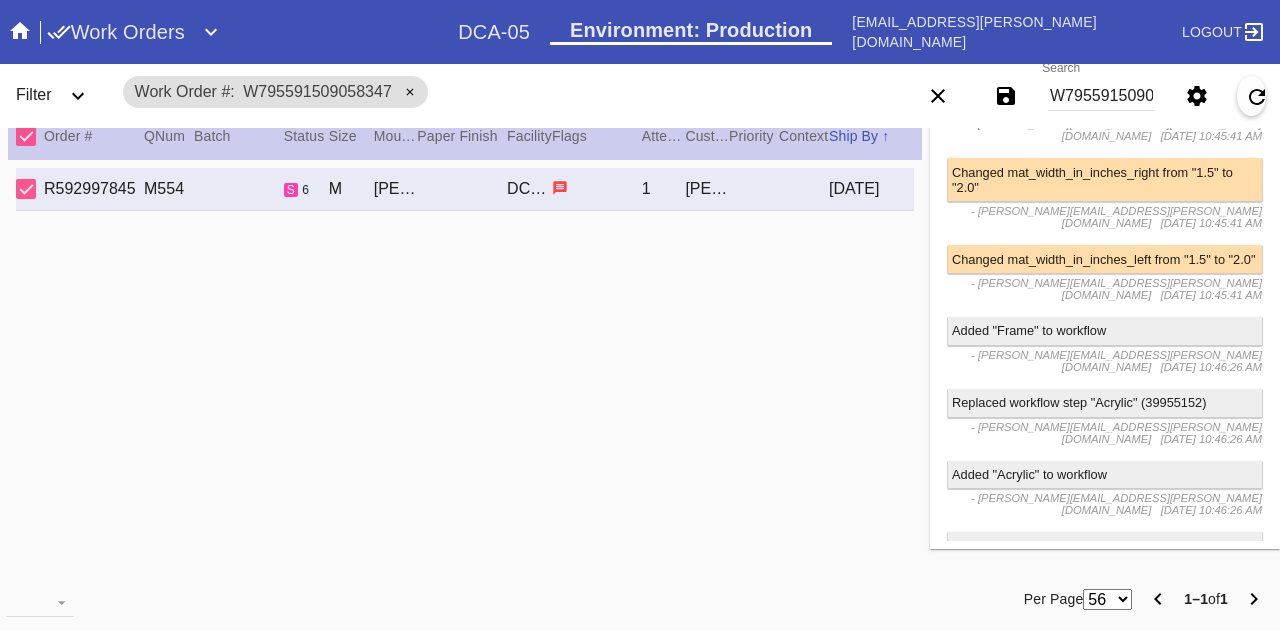 click on "[DATE] 11:37:21 AM" at bounding box center [1211, 1979] 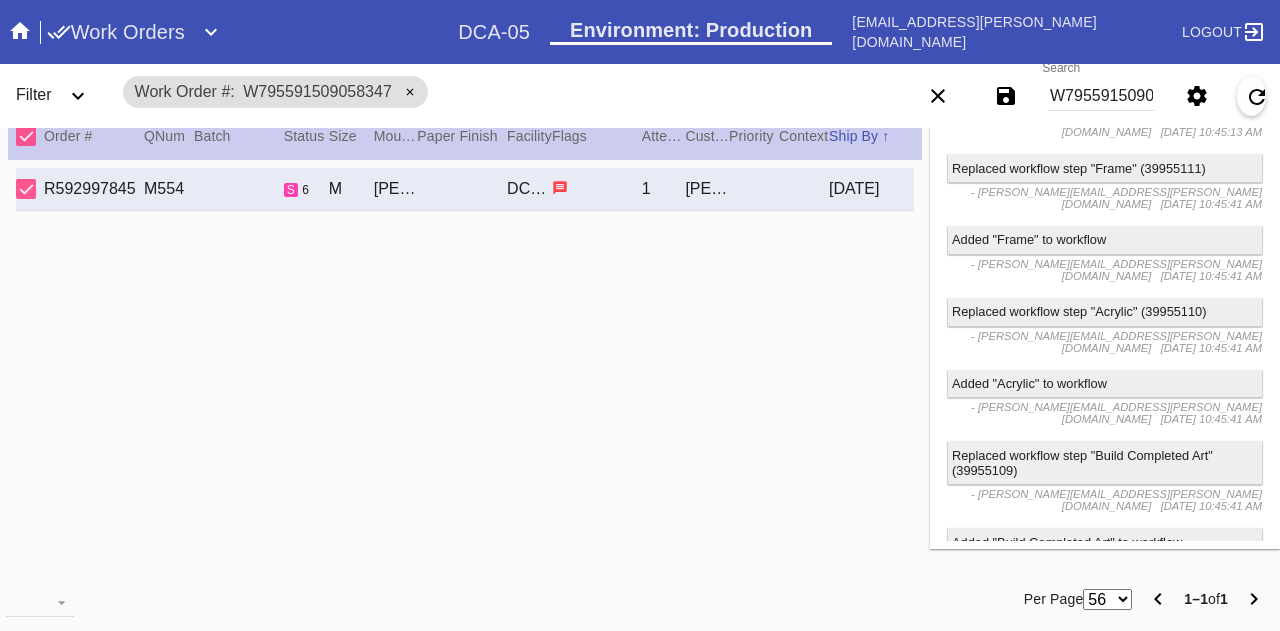 scroll, scrollTop: 11563, scrollLeft: 0, axis: vertical 